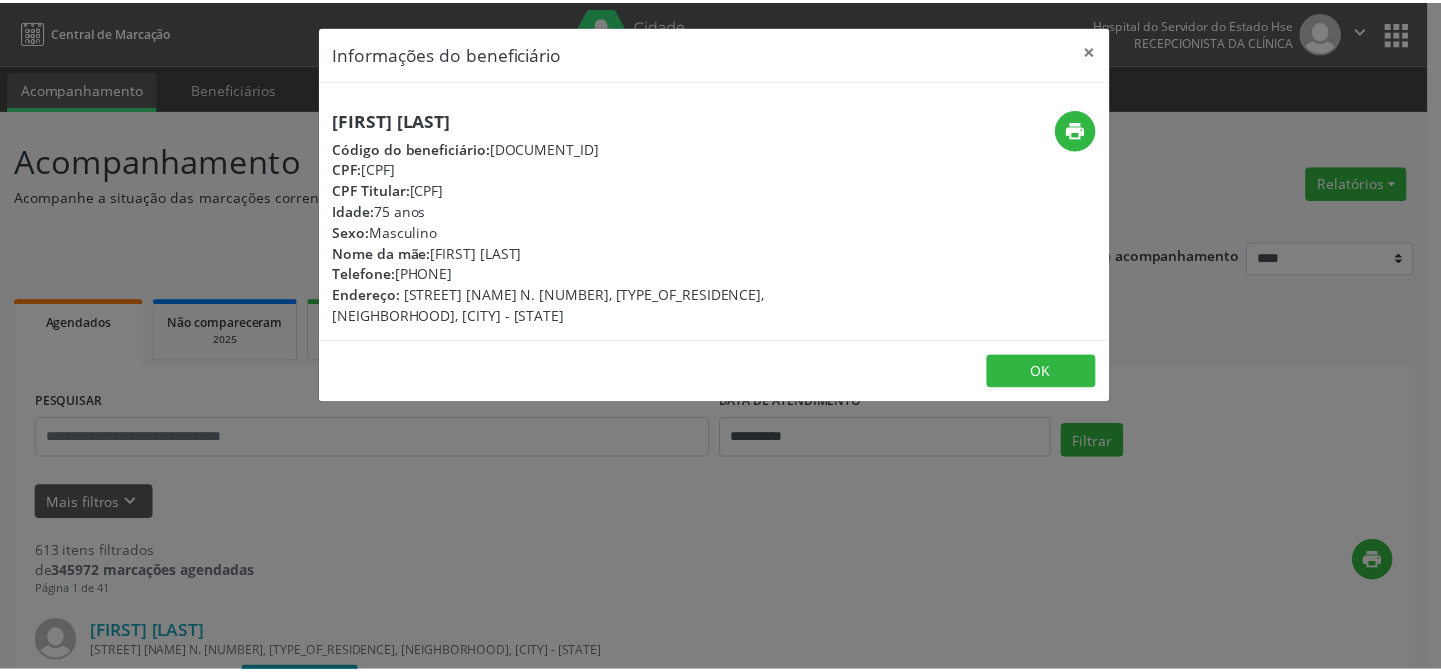 scroll, scrollTop: 272, scrollLeft: 0, axis: vertical 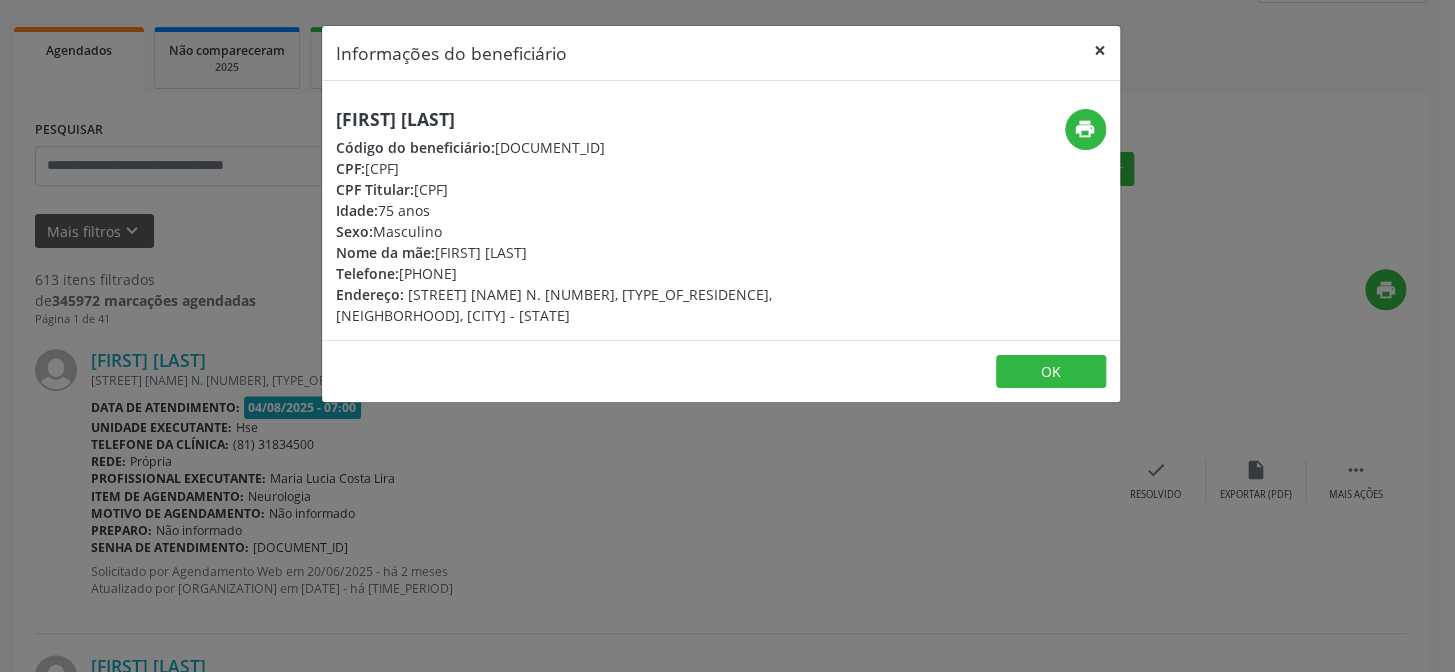 click on "×" at bounding box center (1100, 50) 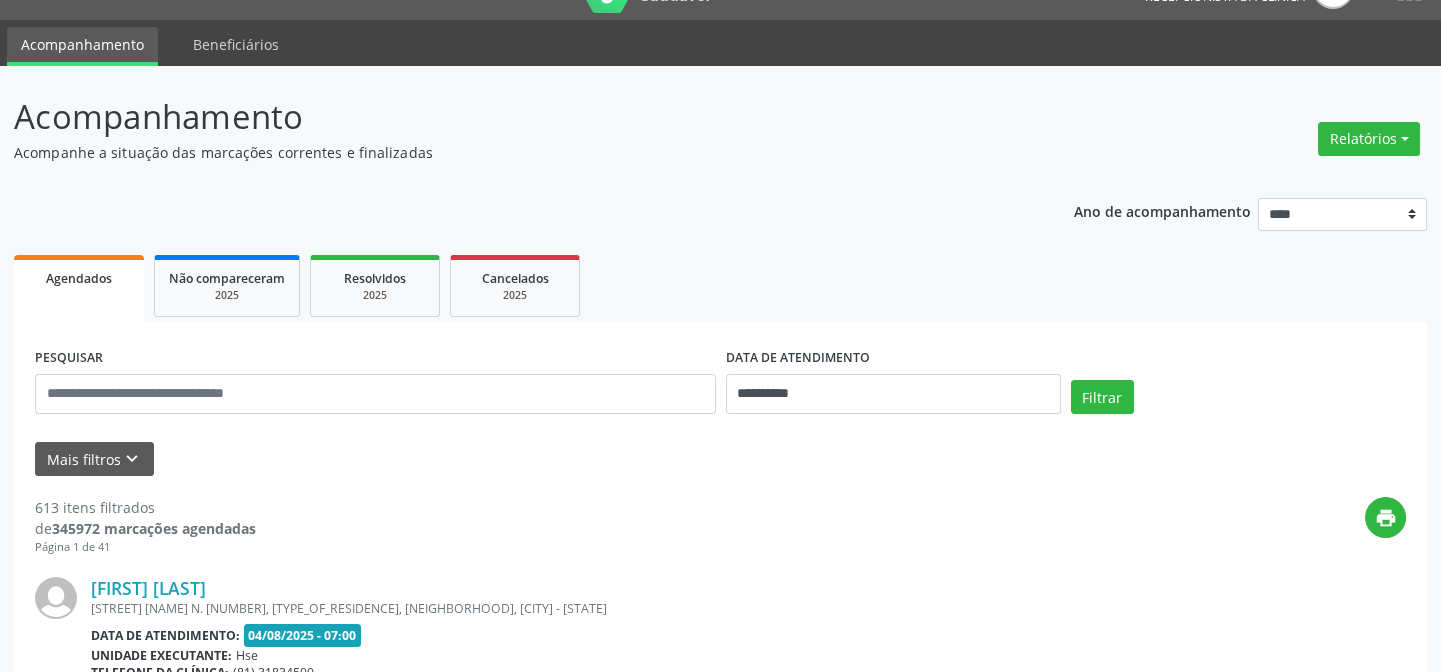 scroll, scrollTop: 0, scrollLeft: 0, axis: both 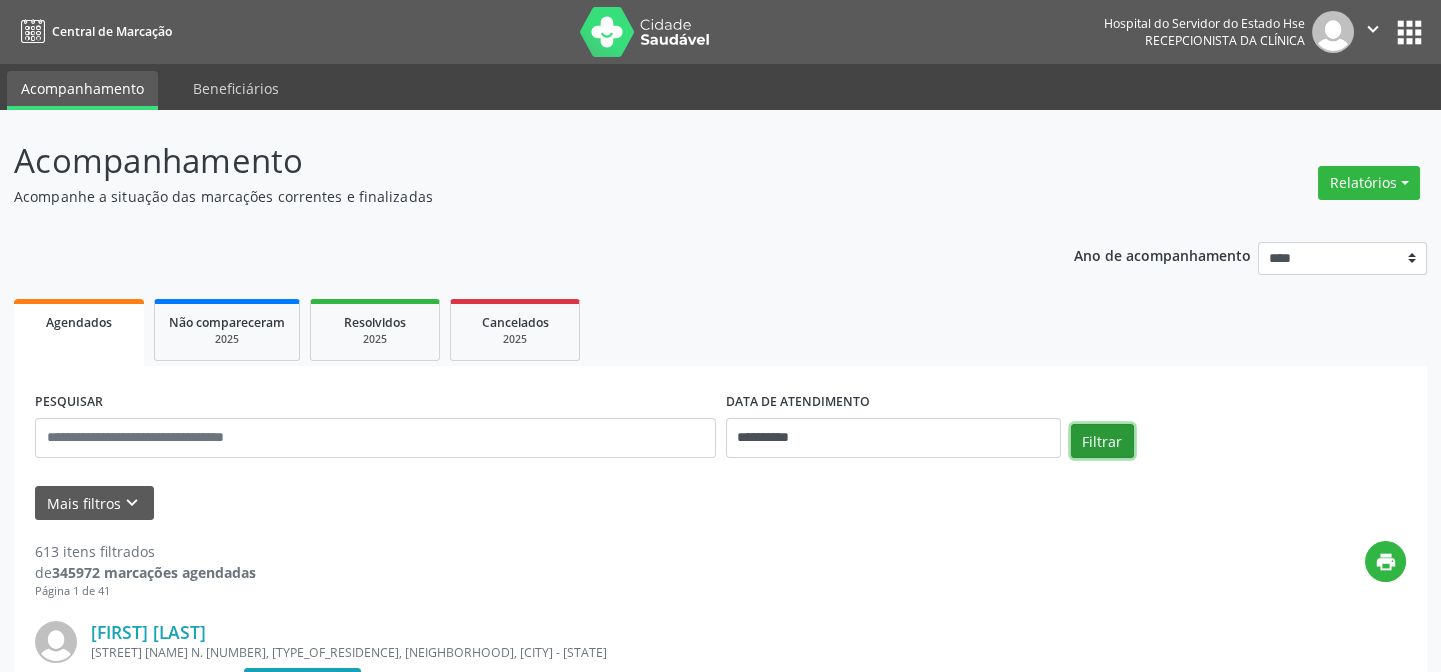 click on "Filtrar" at bounding box center (1102, 441) 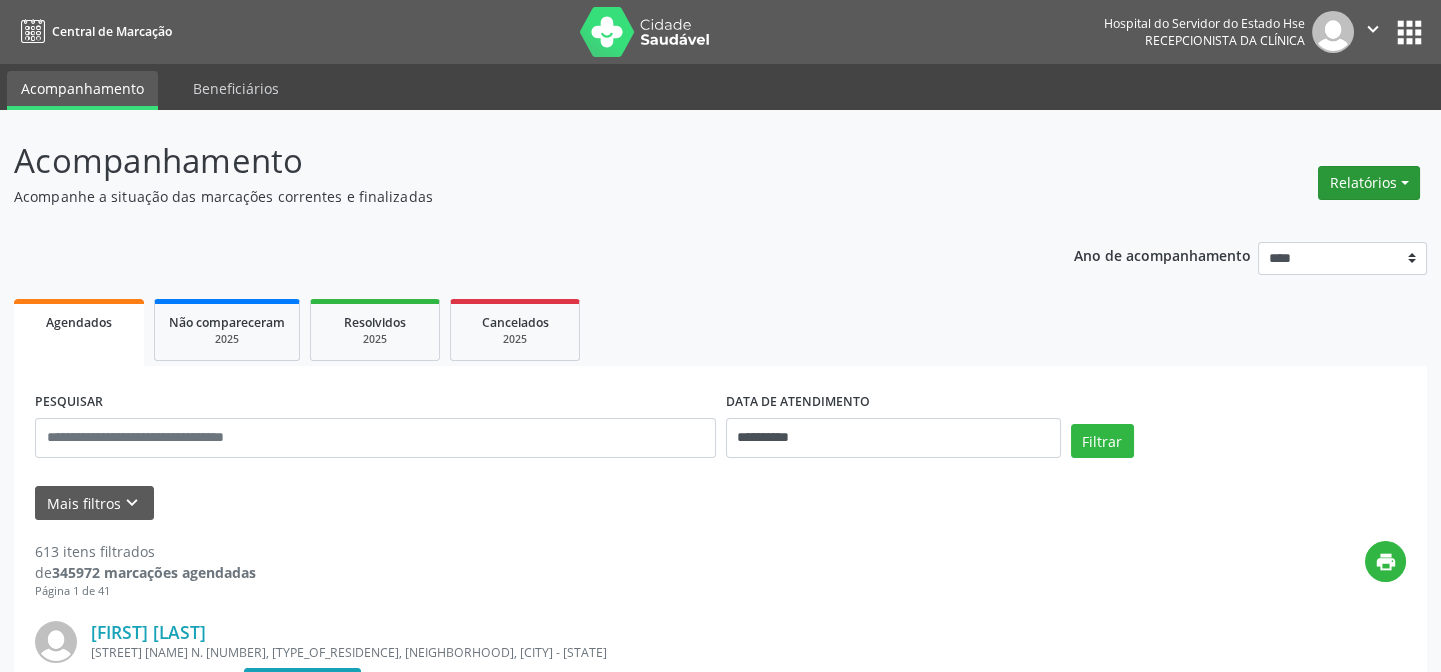 click on "Relatórios" at bounding box center (1369, 183) 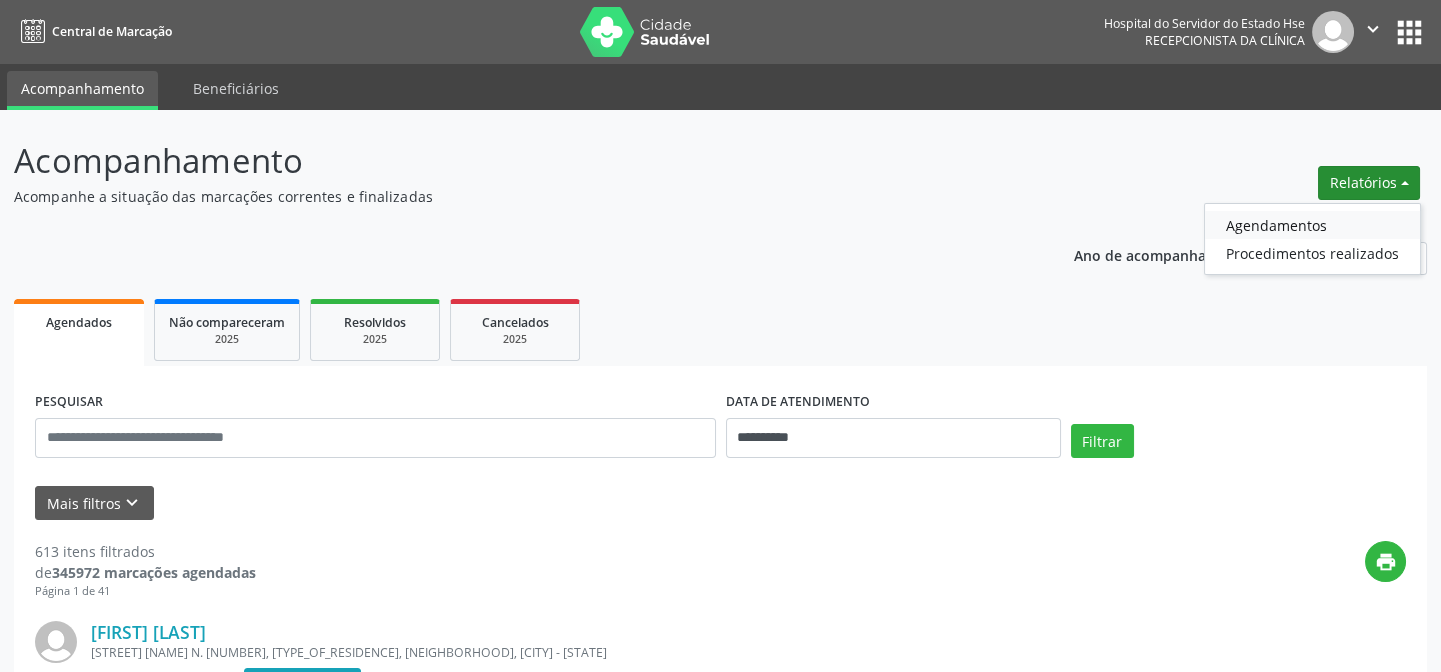 click on "Agendamentos" at bounding box center (1312, 225) 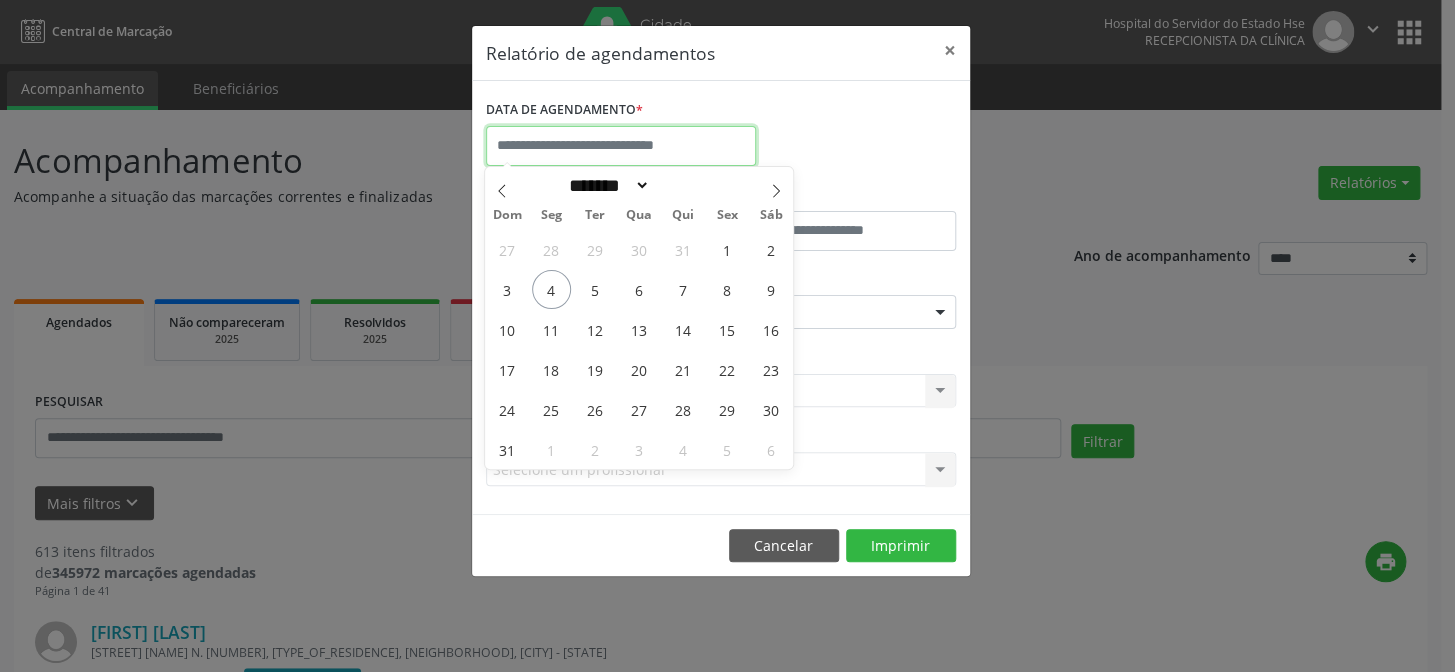 click at bounding box center (621, 146) 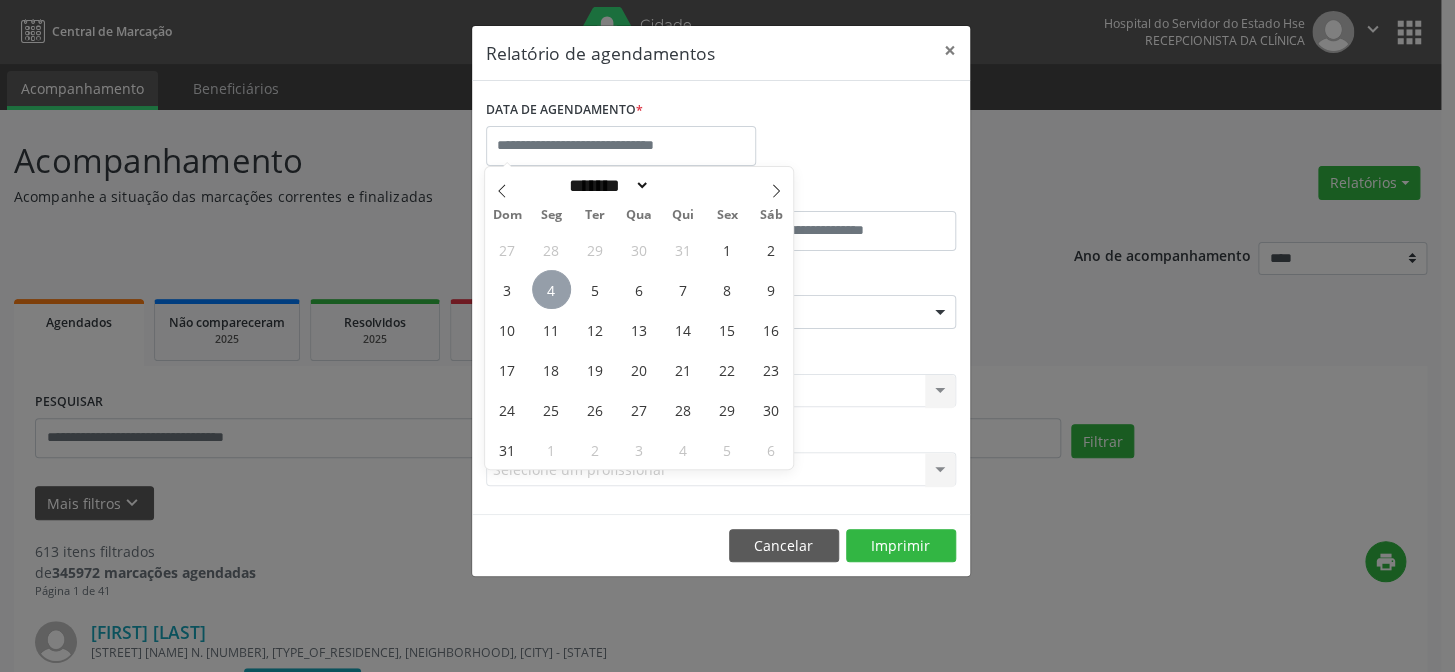 click on "4" at bounding box center [551, 289] 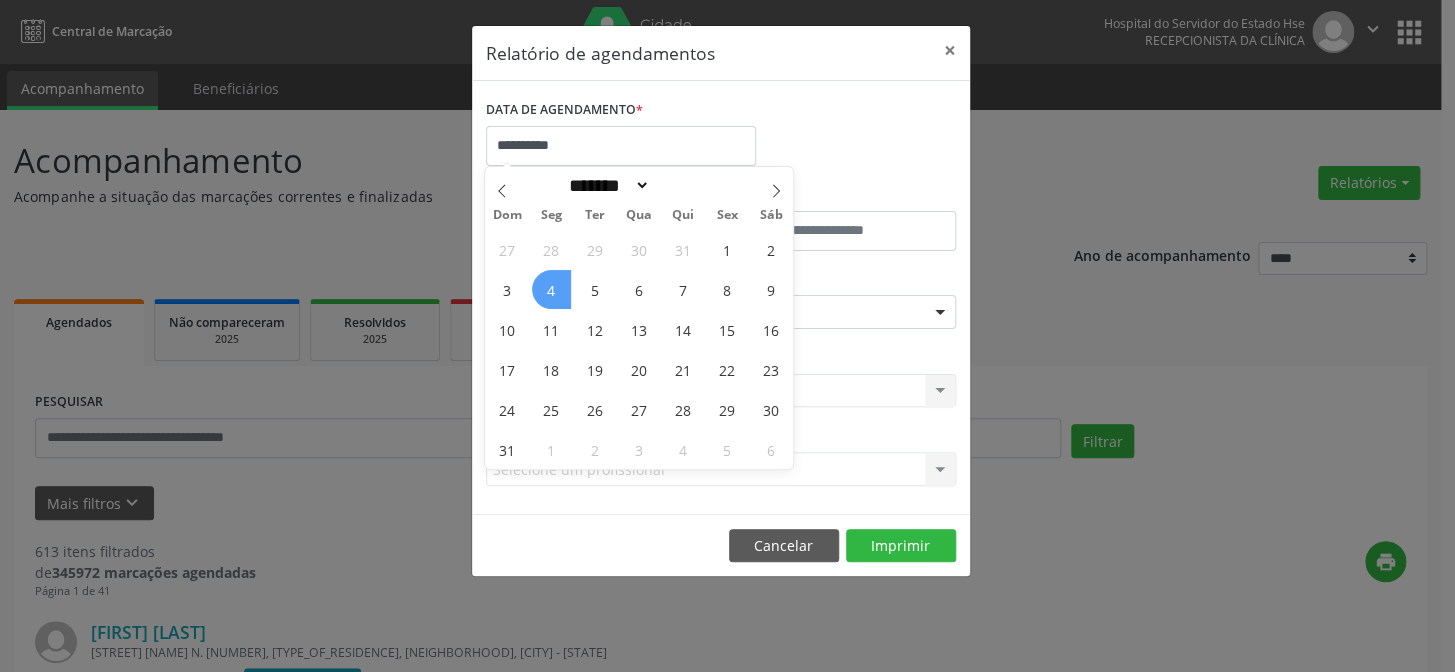 click on "4" at bounding box center (551, 289) 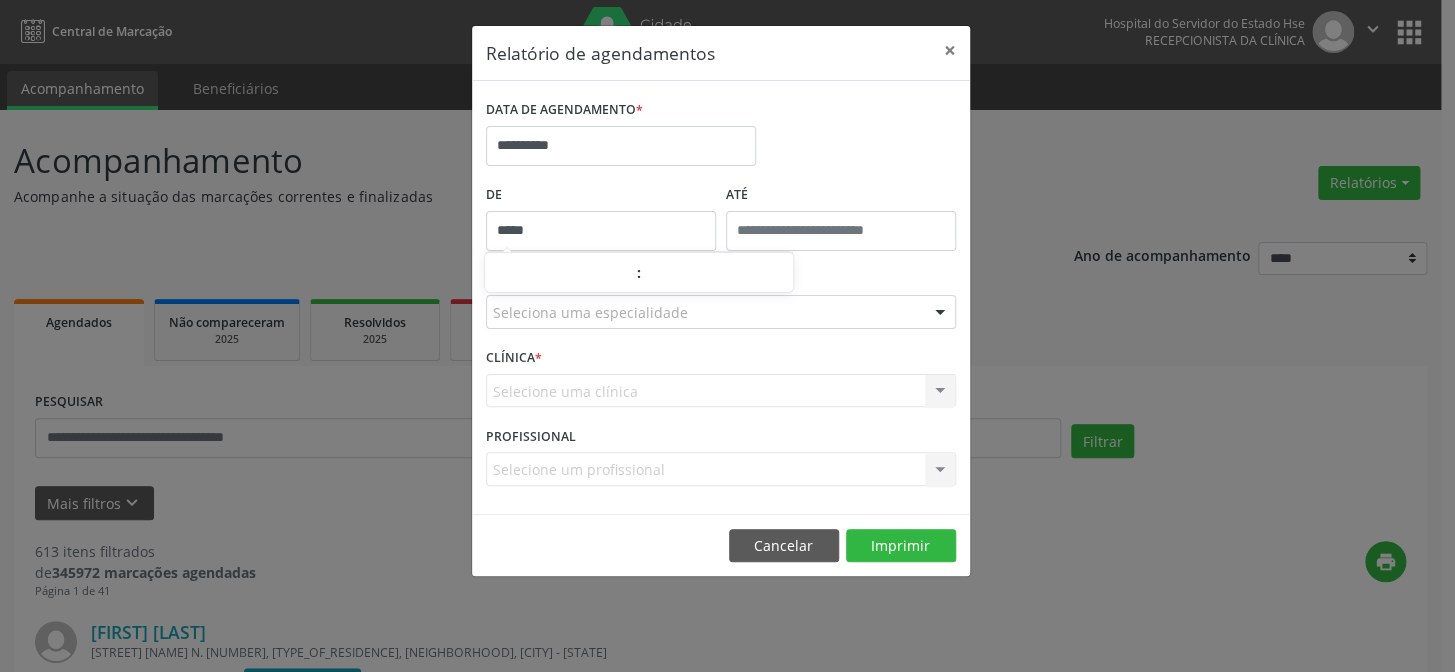 click on "*****" at bounding box center (601, 231) 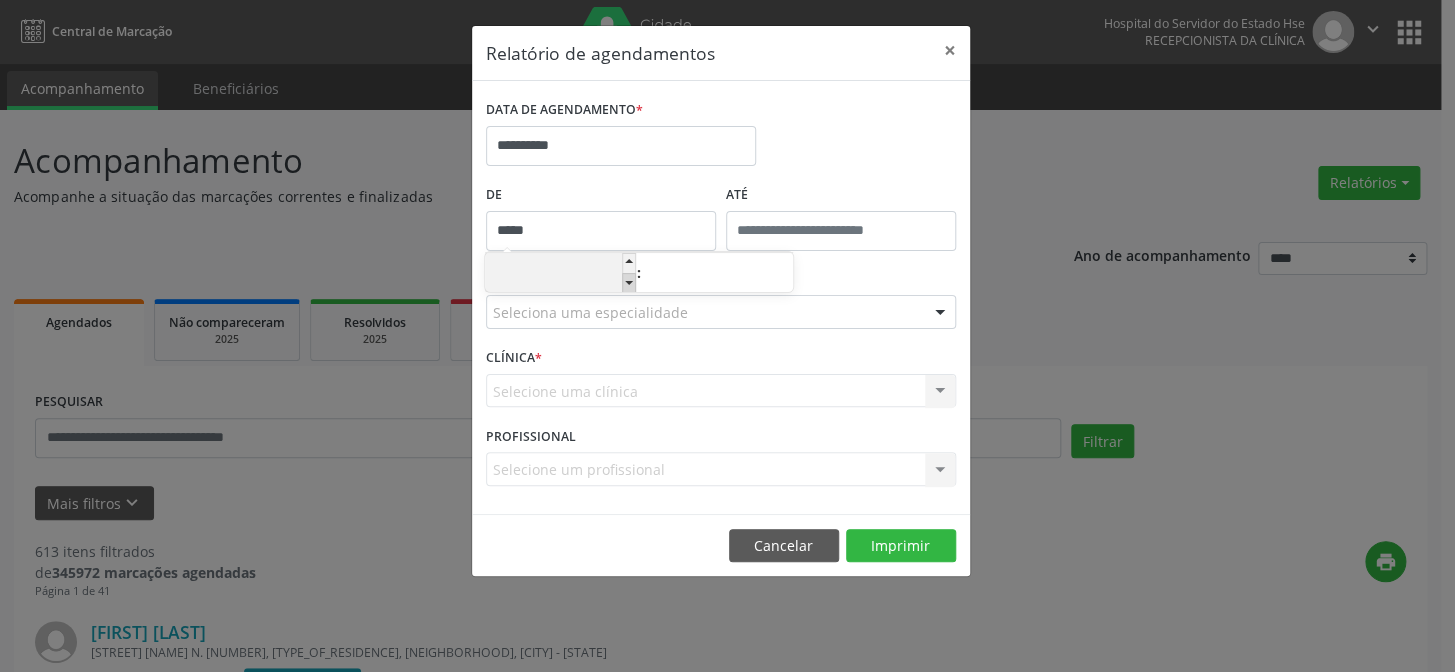 click at bounding box center (629, 283) 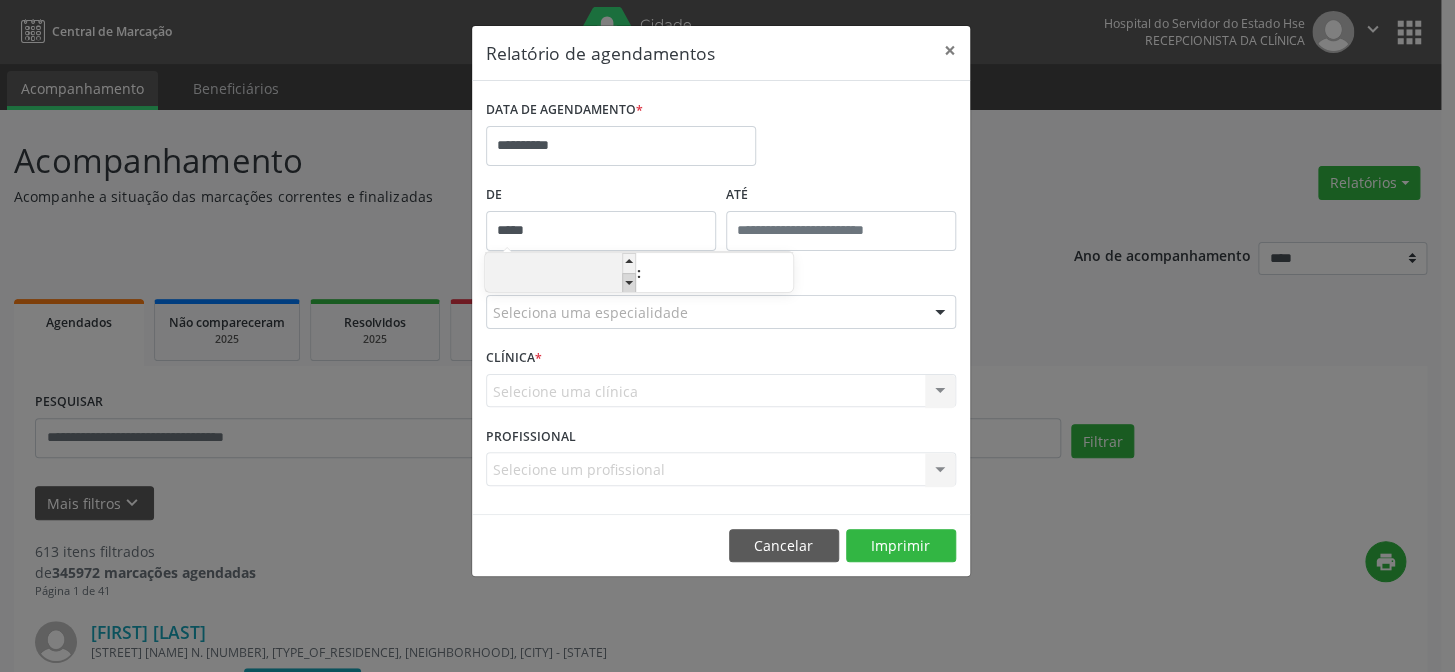 click at bounding box center (629, 283) 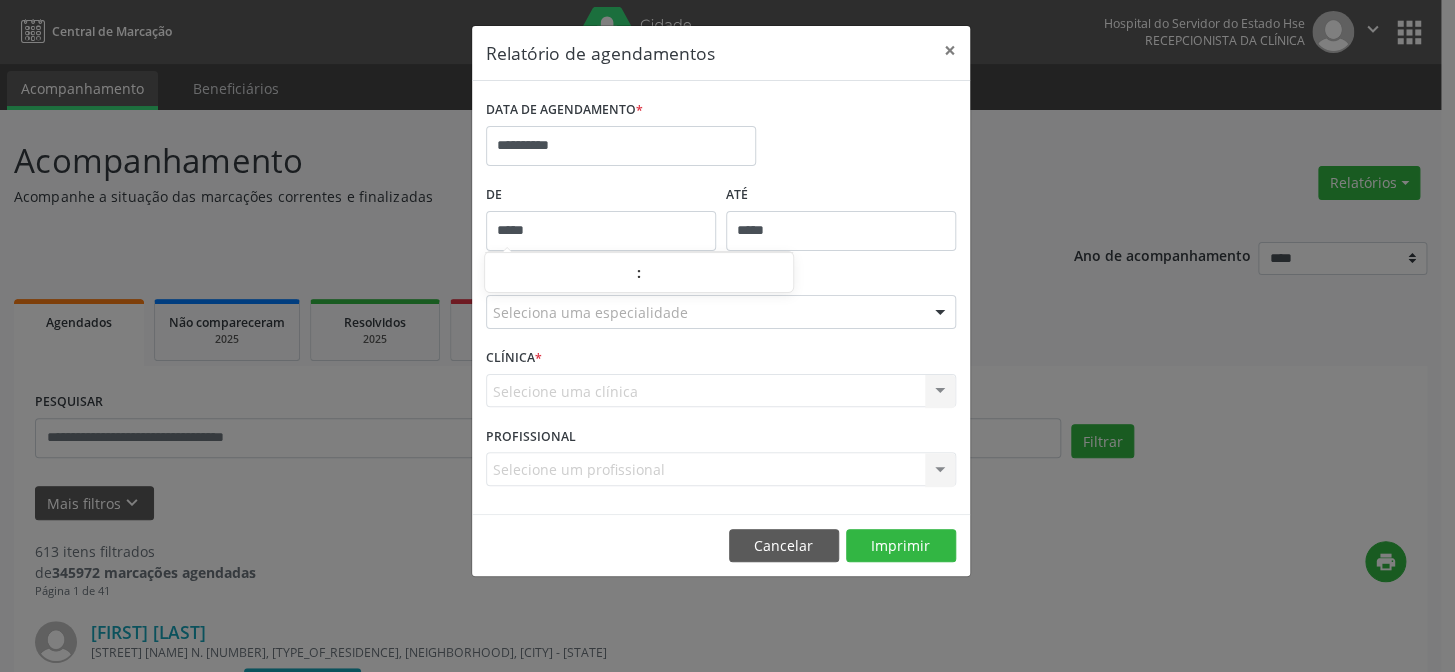 click on "*****" at bounding box center (841, 231) 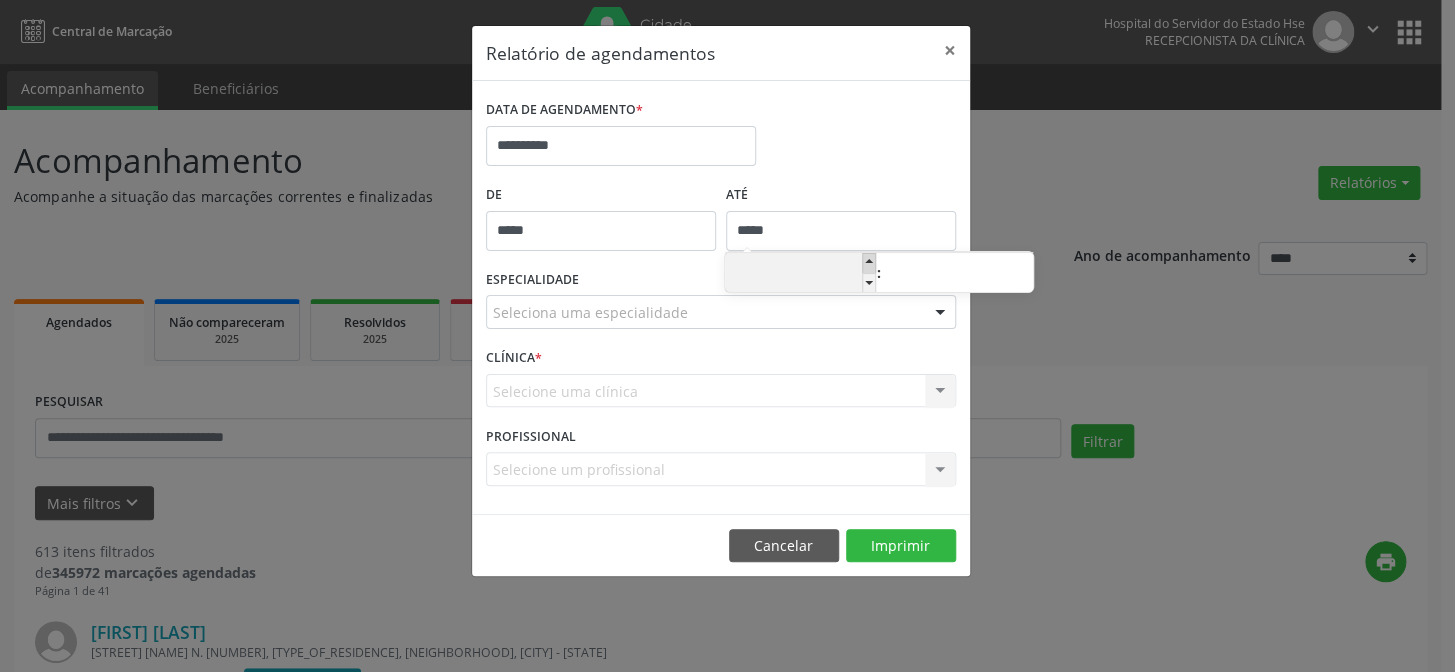 click at bounding box center [869, 263] 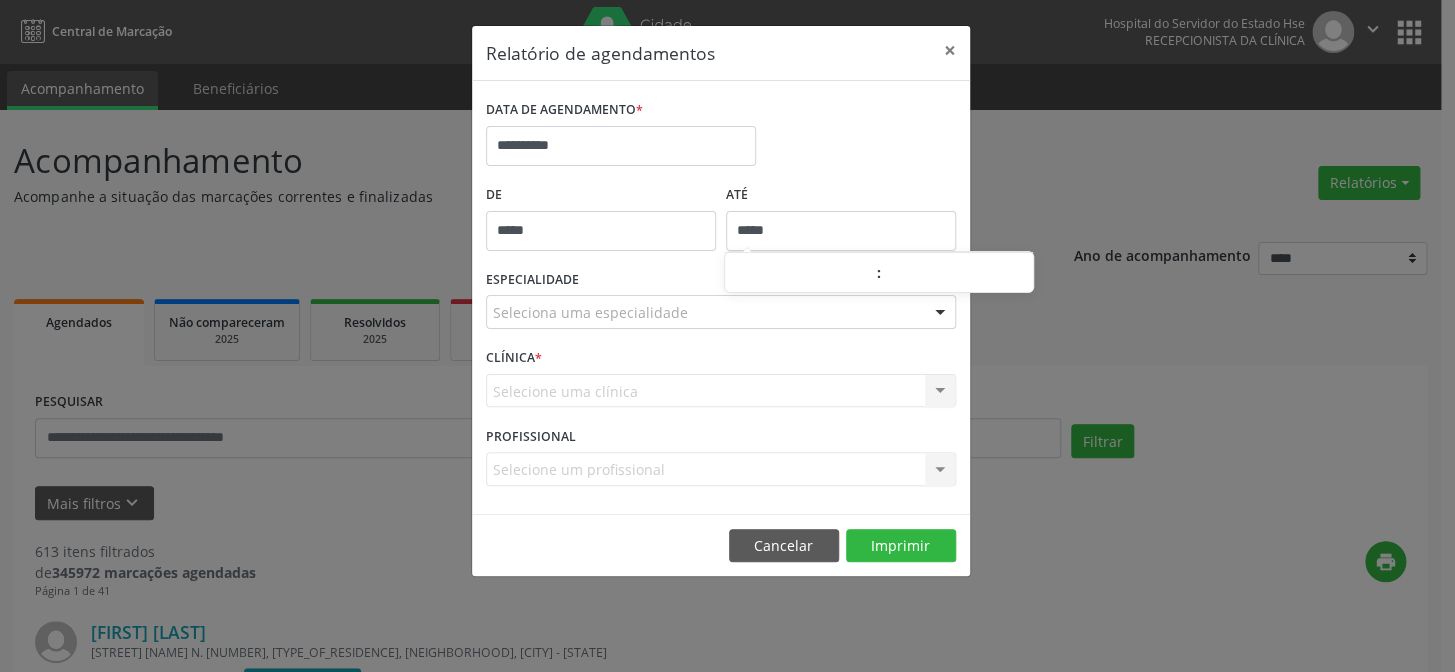 click at bounding box center (940, 313) 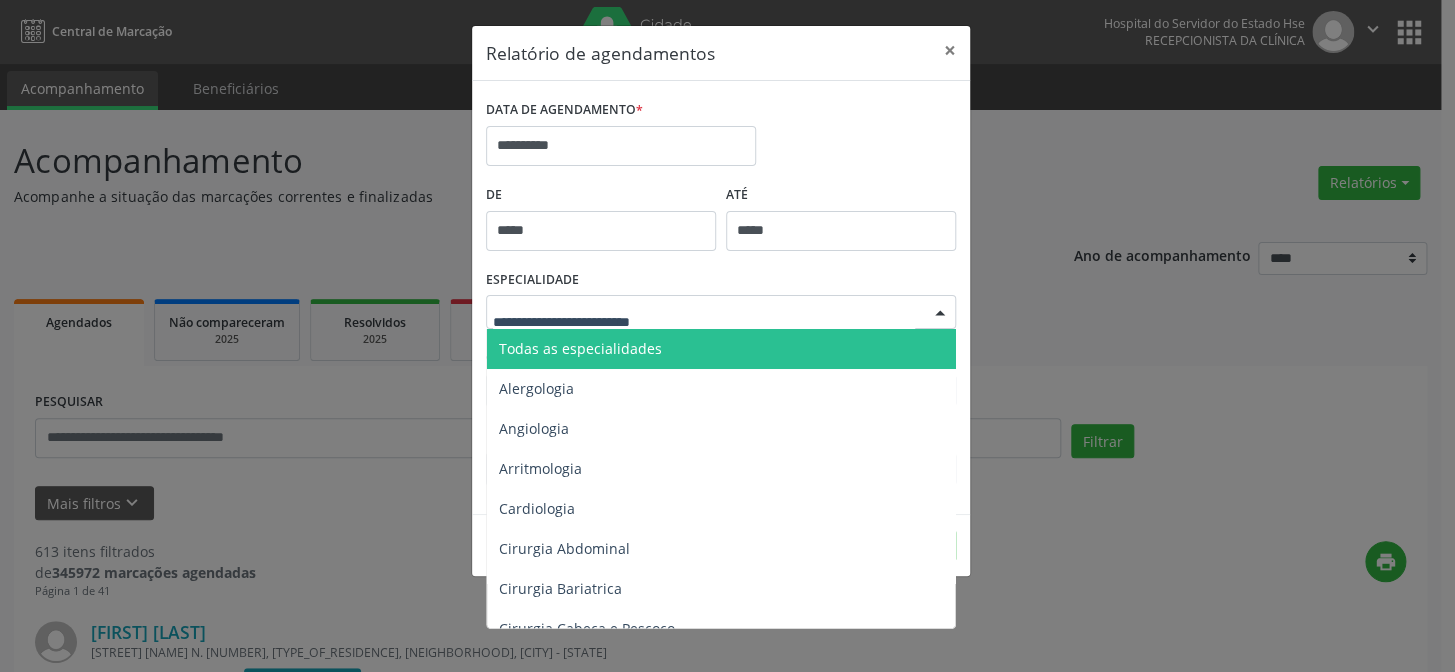 click on "Todas as especialidades" at bounding box center (722, 349) 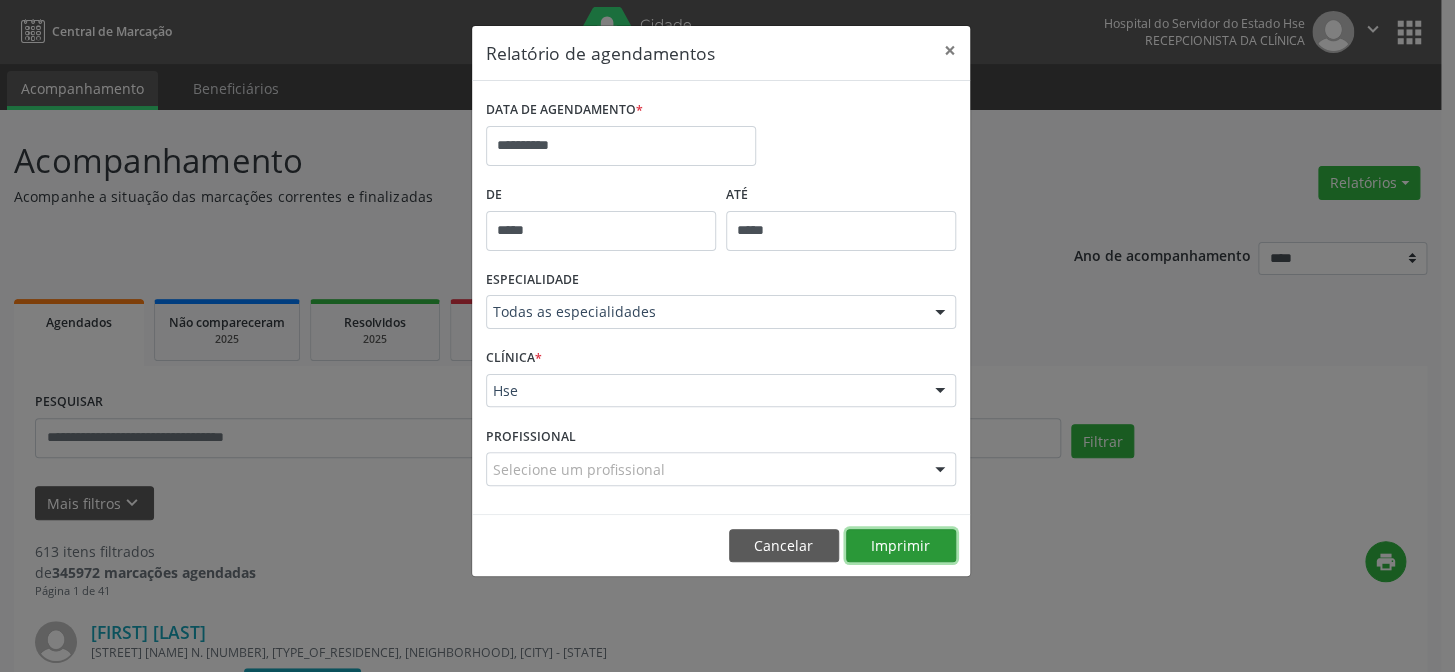 click on "Imprimir" at bounding box center (901, 546) 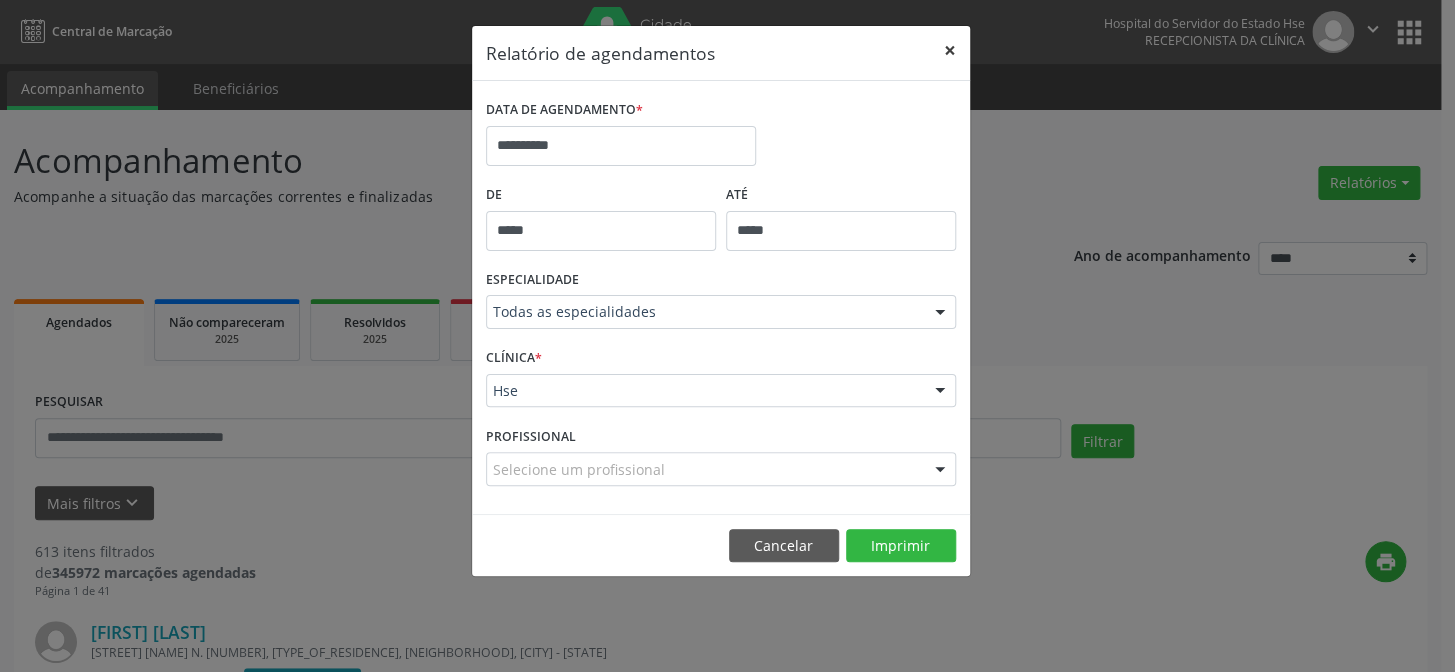 click on "×" at bounding box center [950, 50] 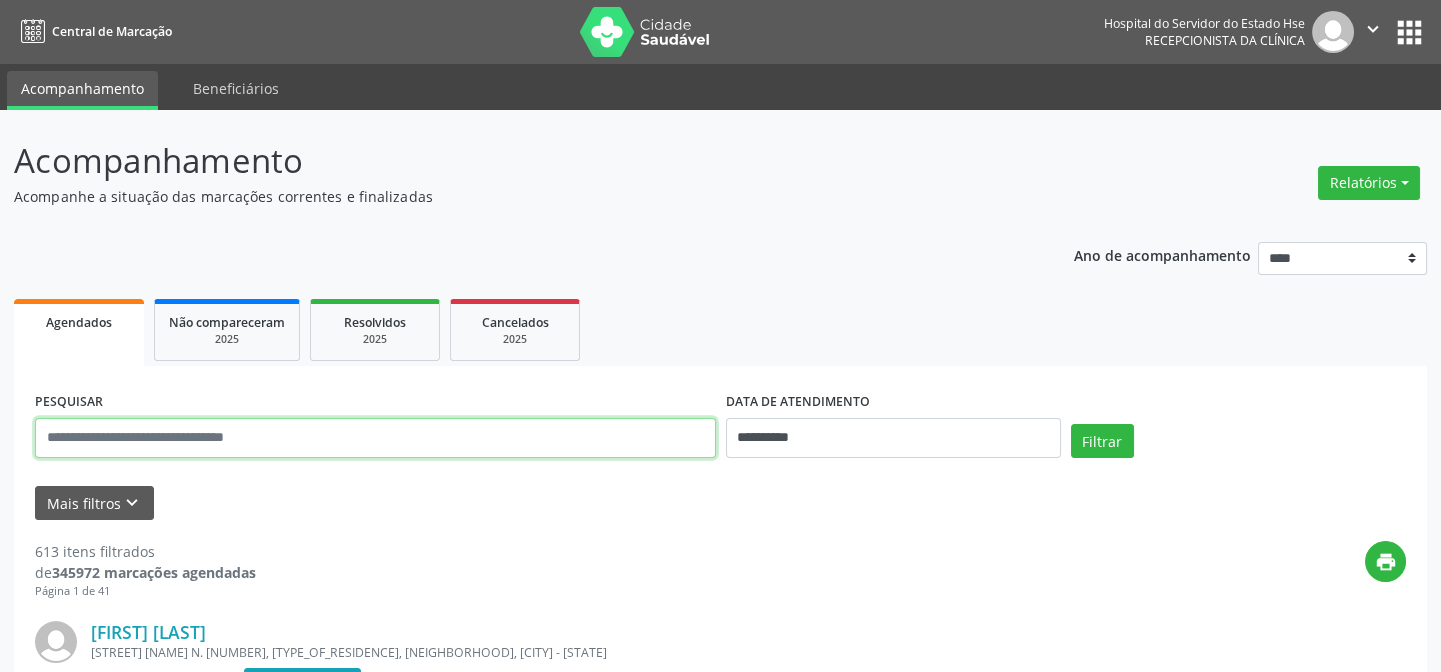 click at bounding box center [375, 438] 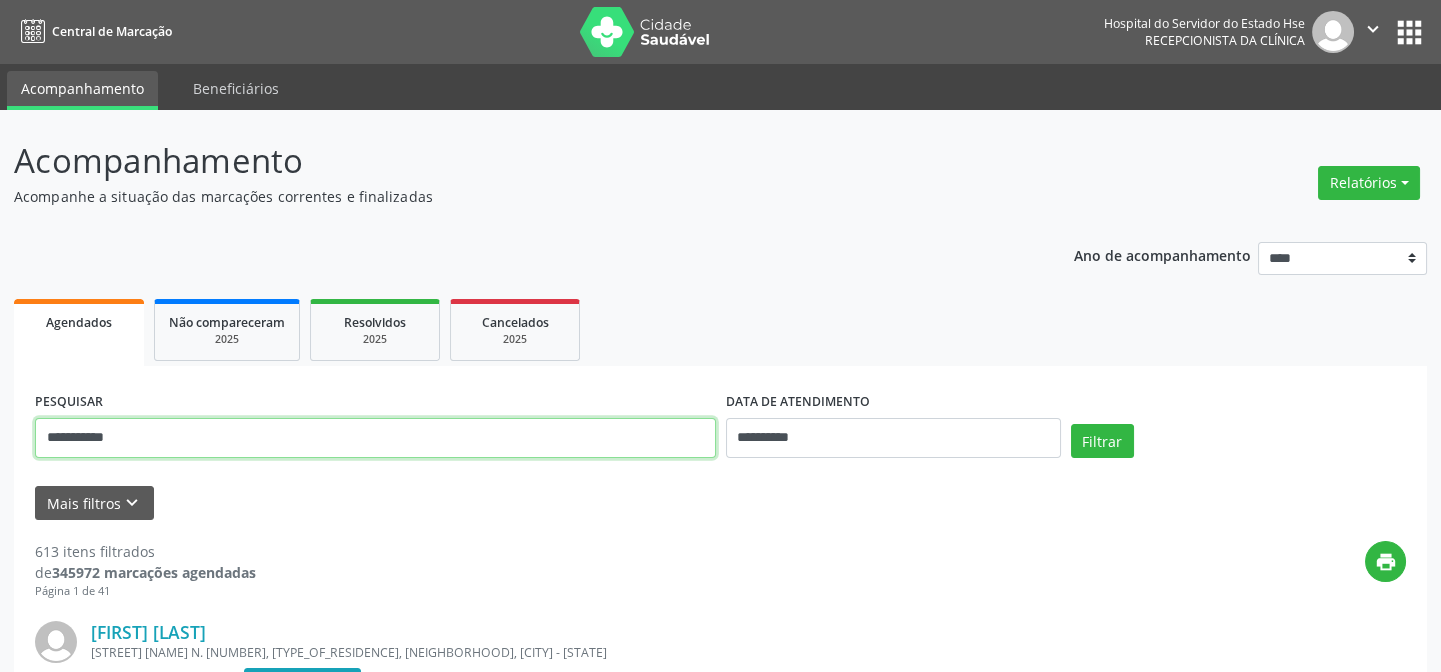 type on "**********" 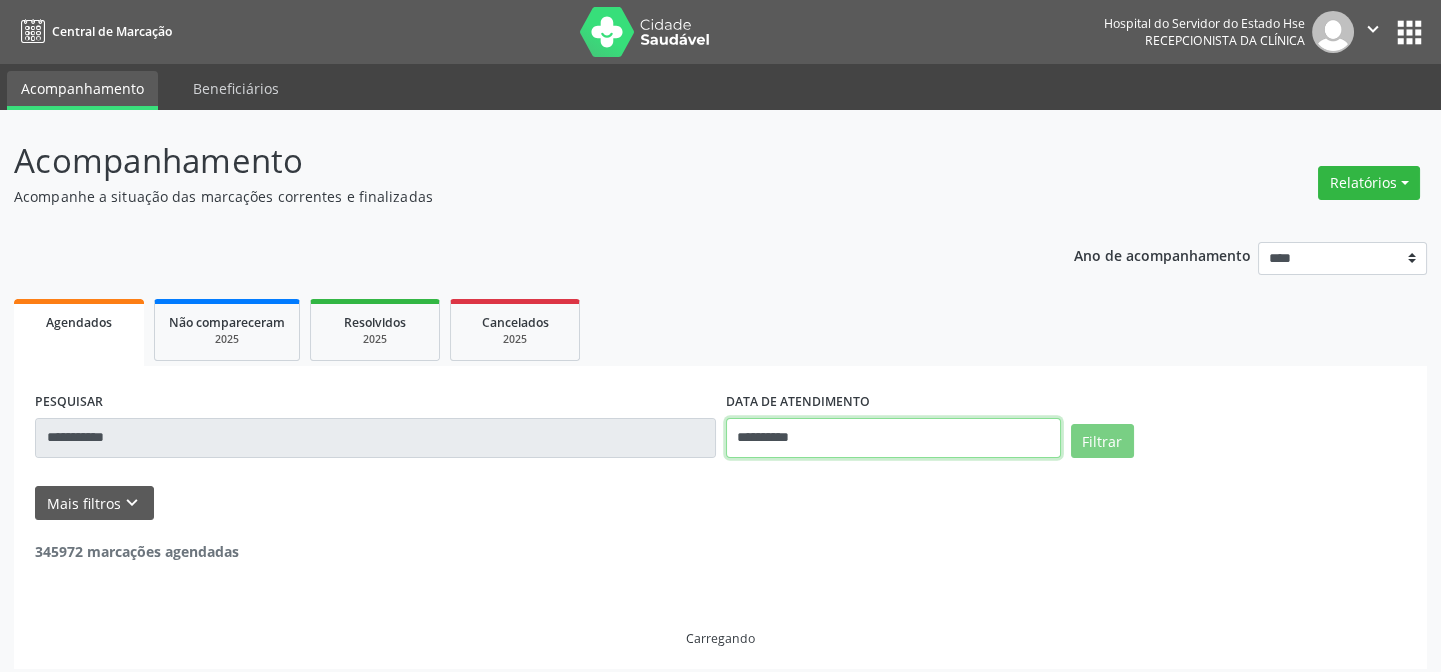click on "**********" at bounding box center (893, 438) 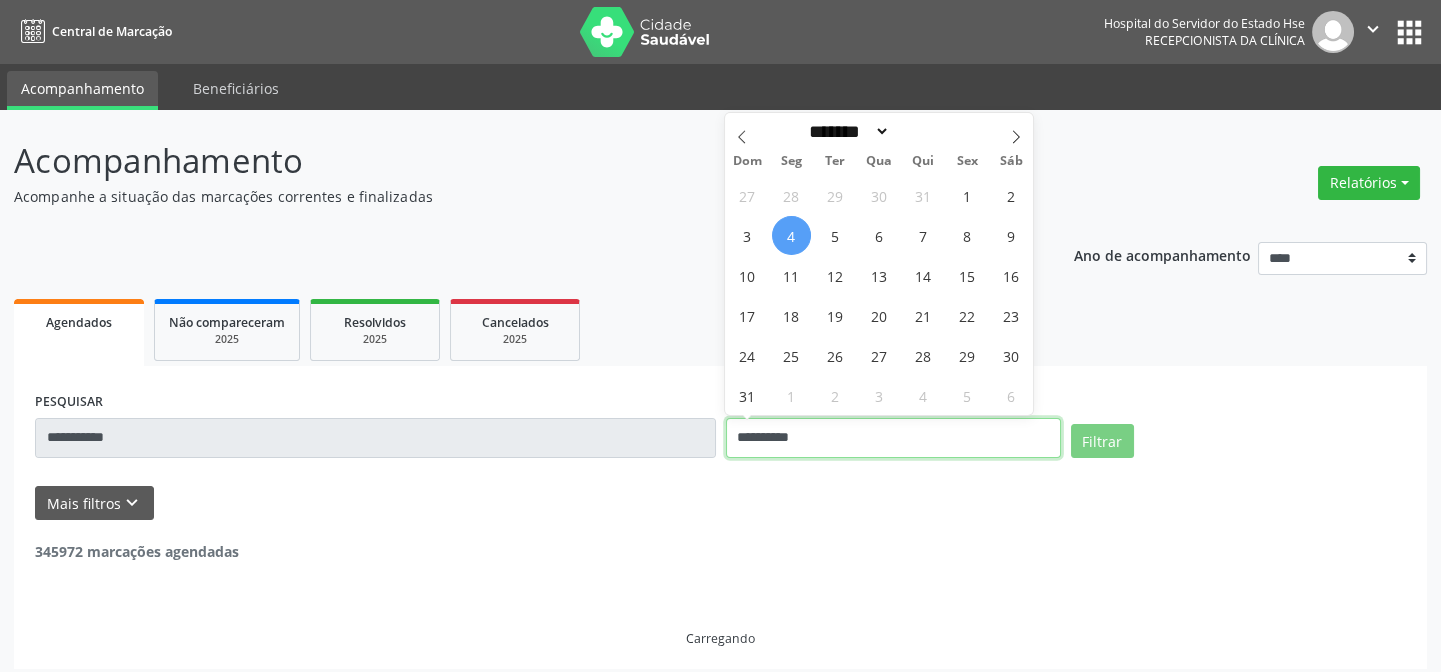 type 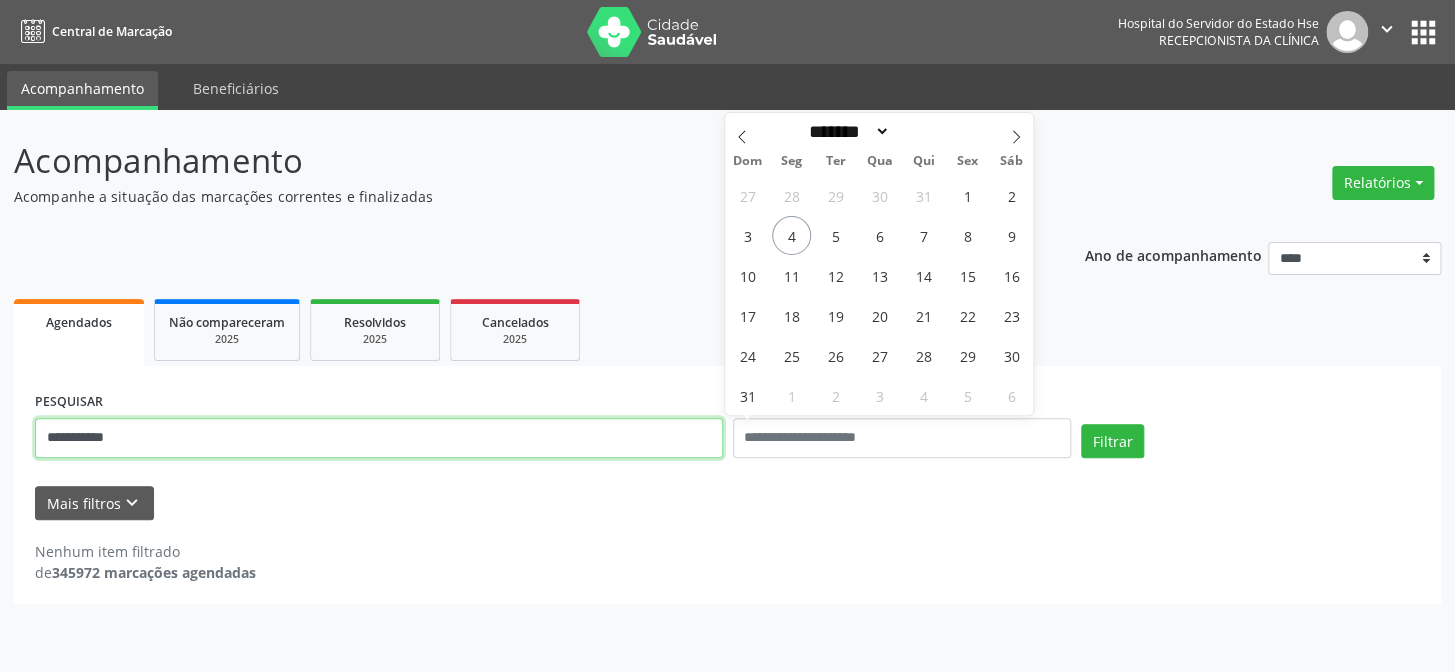 click on "**********" at bounding box center [379, 438] 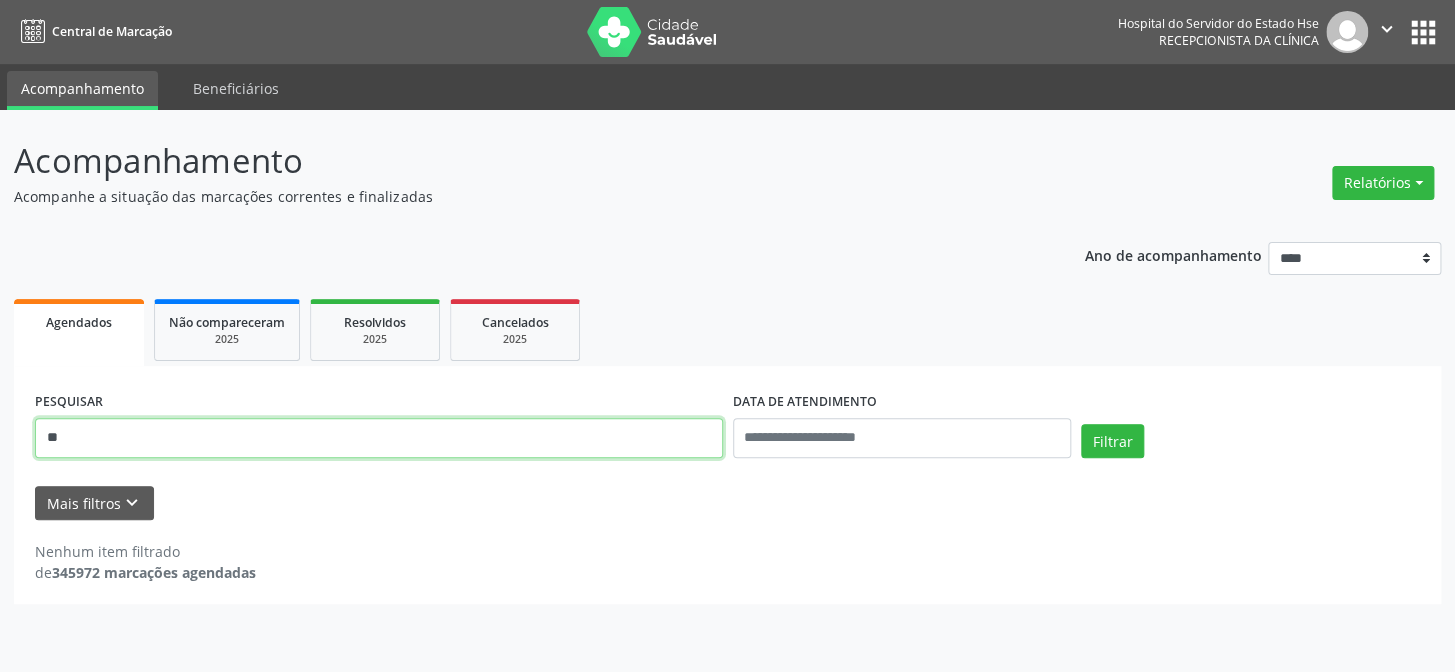 type on "*" 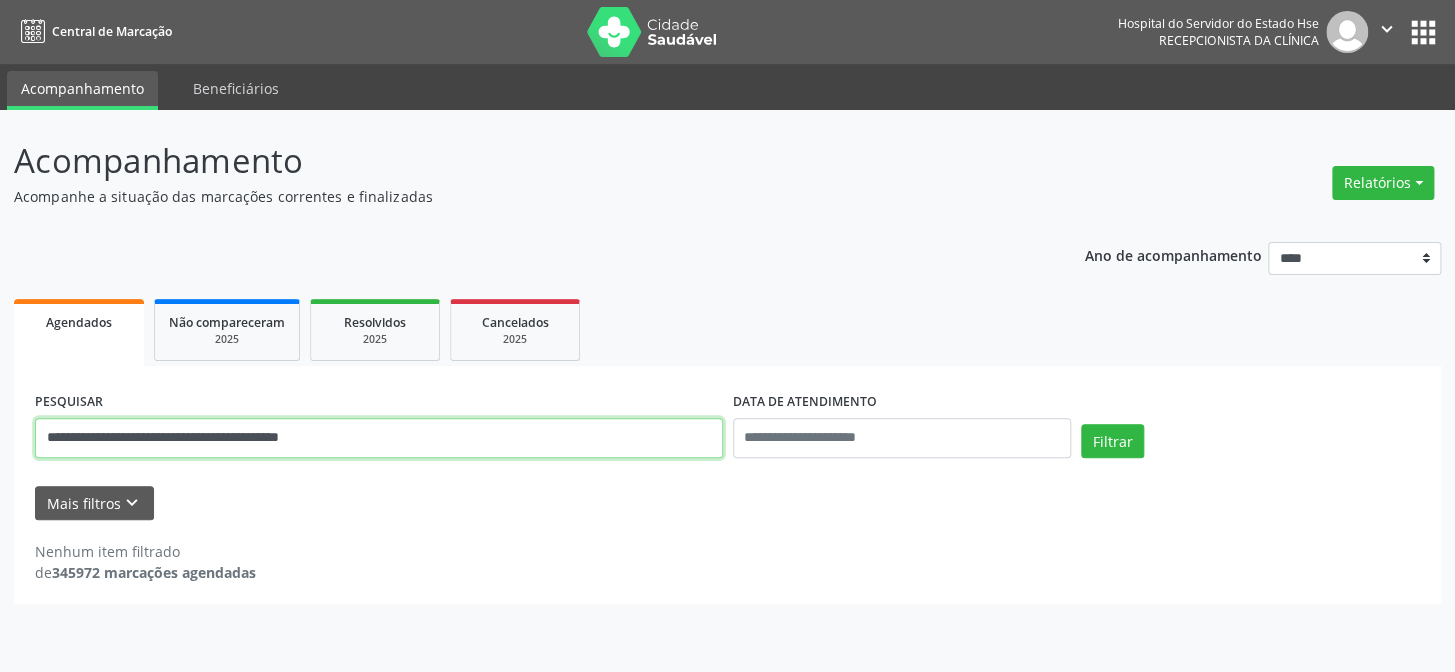 click on "Filtrar" at bounding box center [1112, 441] 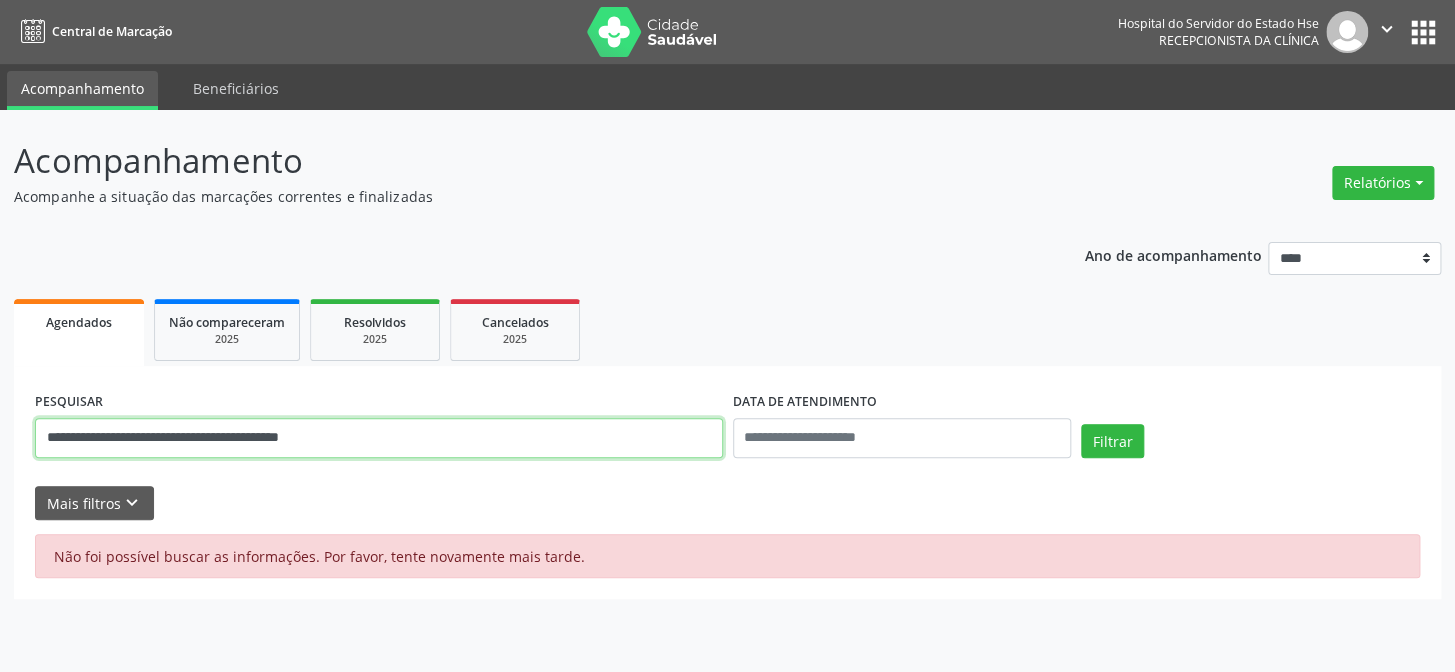 click on "**********" at bounding box center [379, 438] 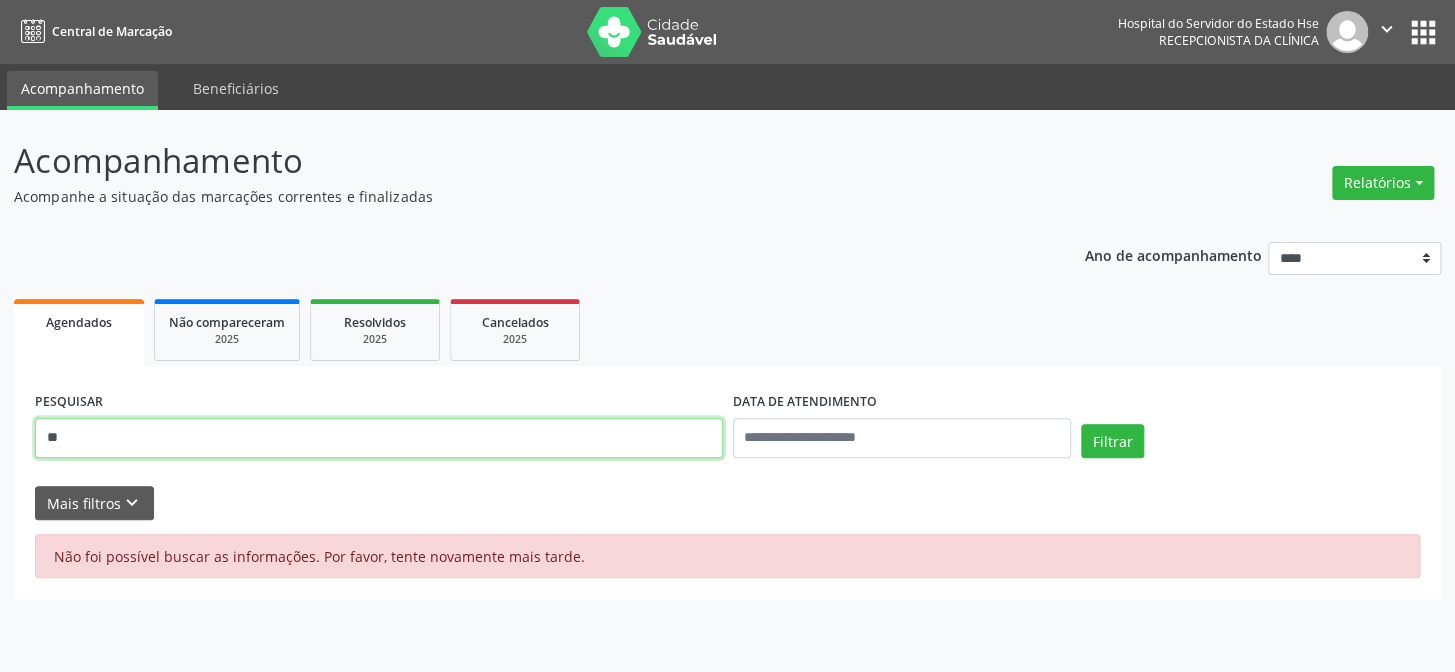 type on "*" 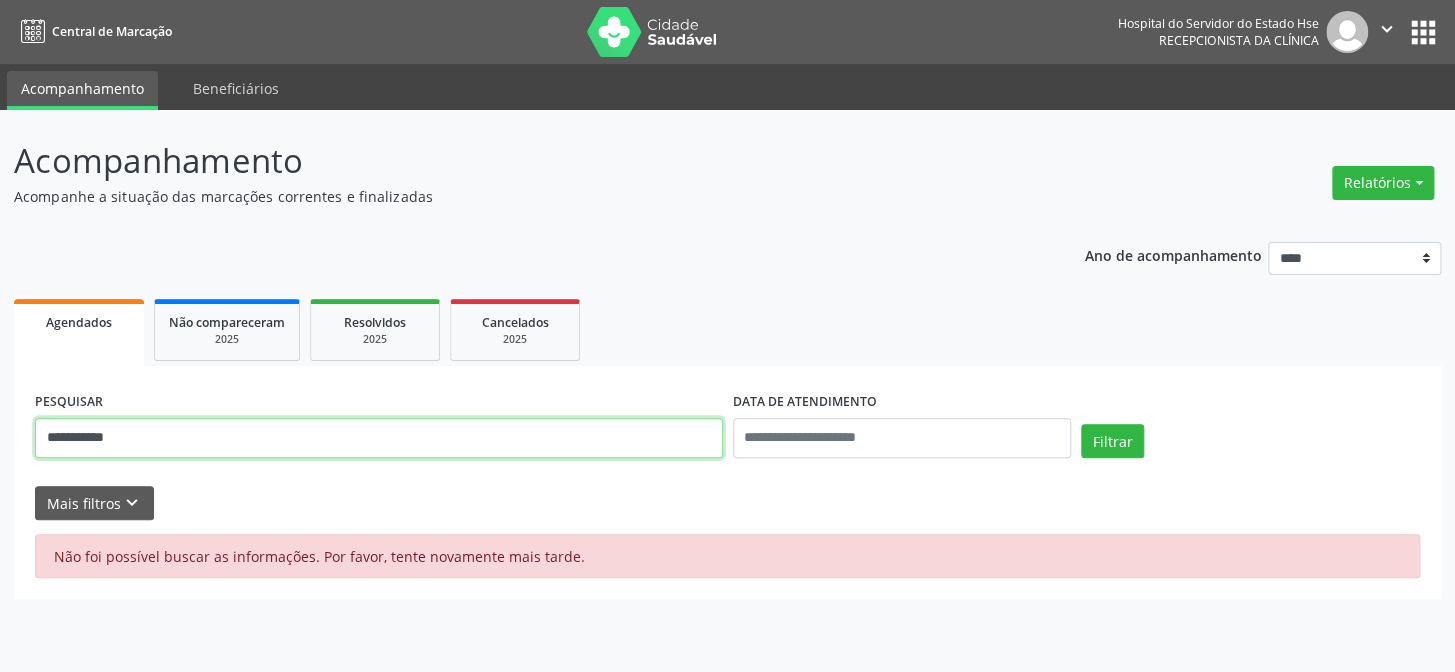 type on "**********" 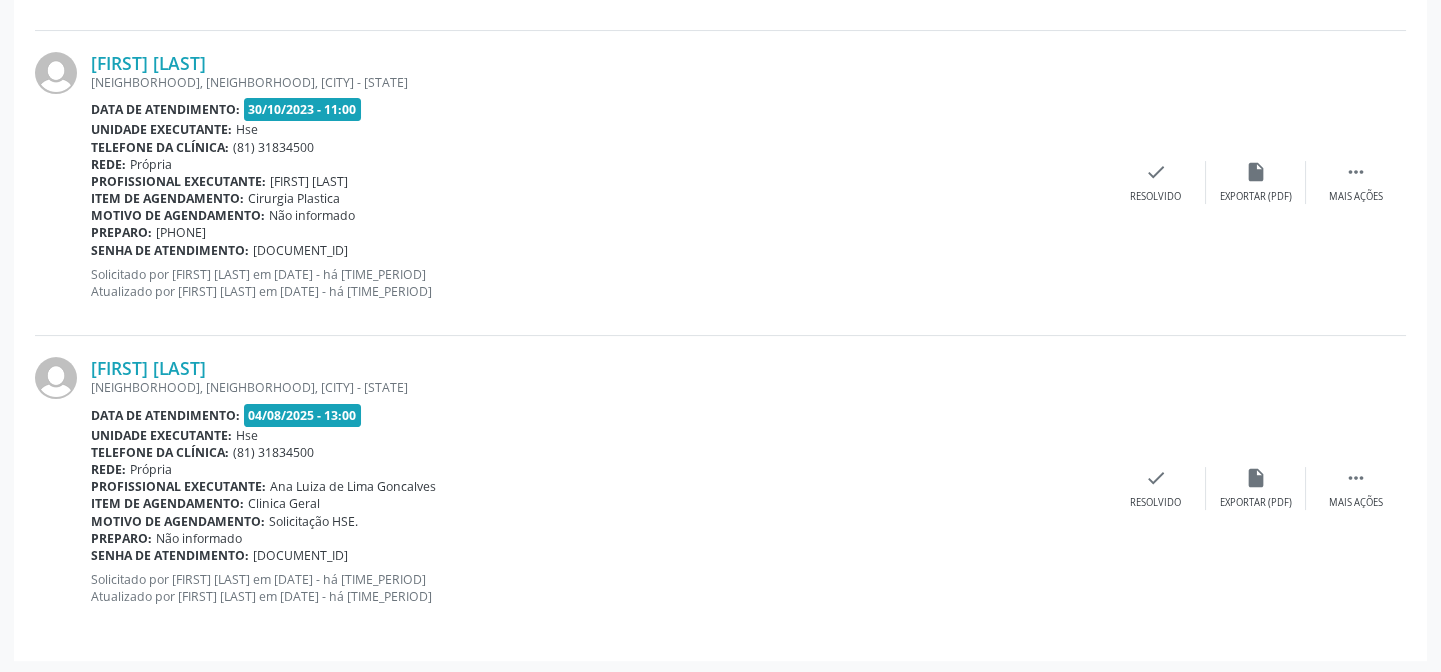 scroll, scrollTop: 877, scrollLeft: 0, axis: vertical 